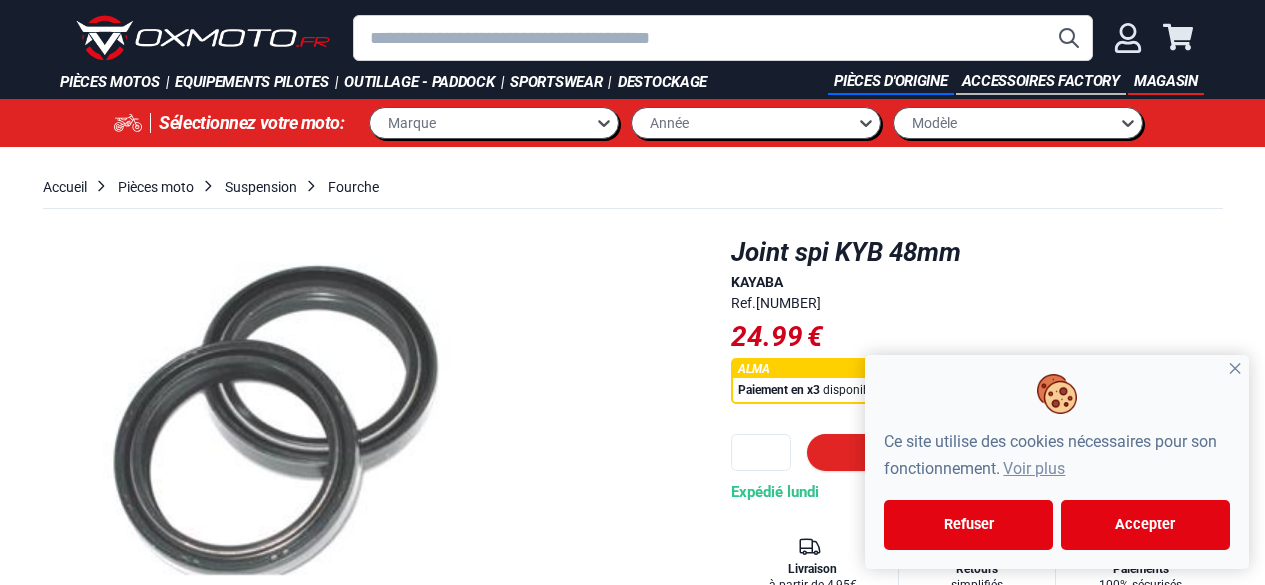 scroll, scrollTop: 0, scrollLeft: 0, axis: both 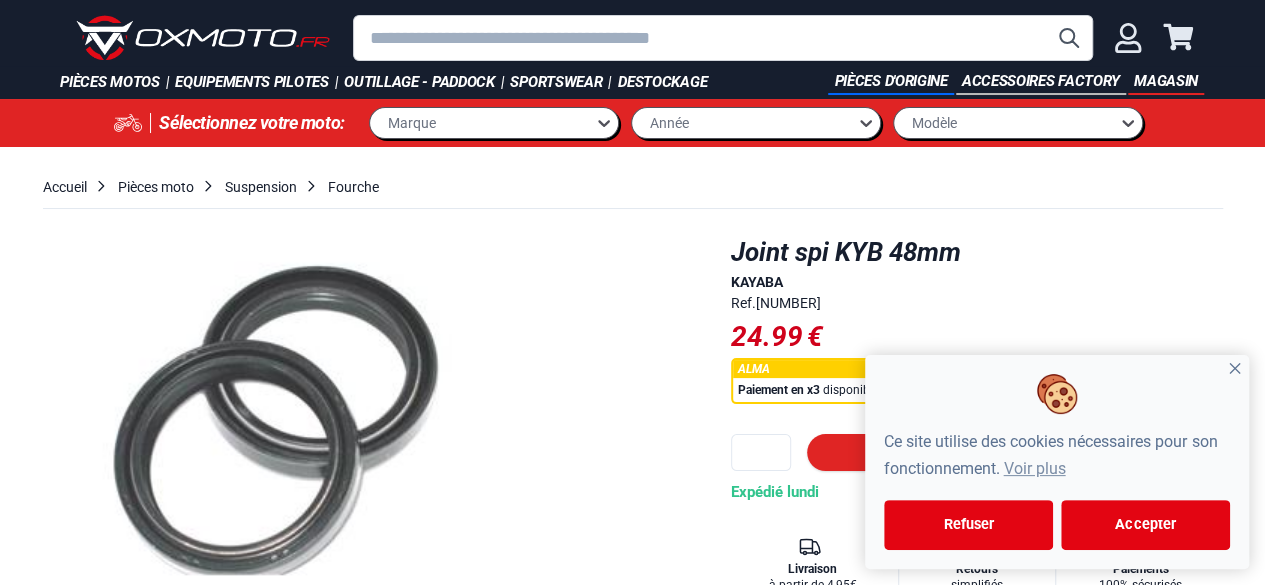 click on "✕" at bounding box center [1235, 369] 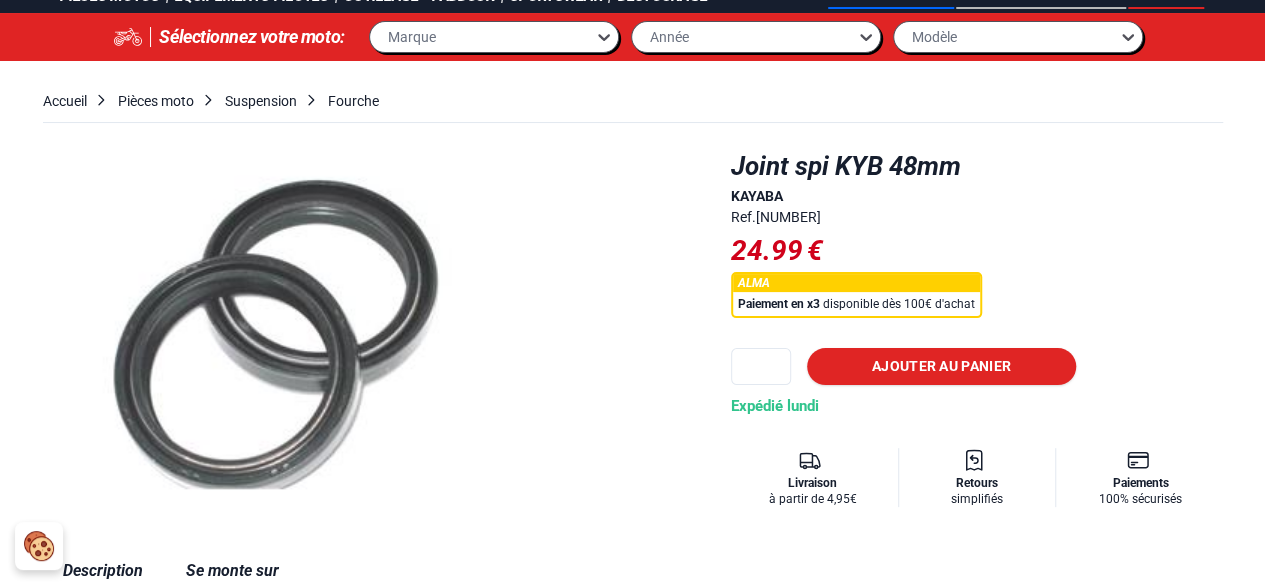 scroll, scrollTop: 0, scrollLeft: 0, axis: both 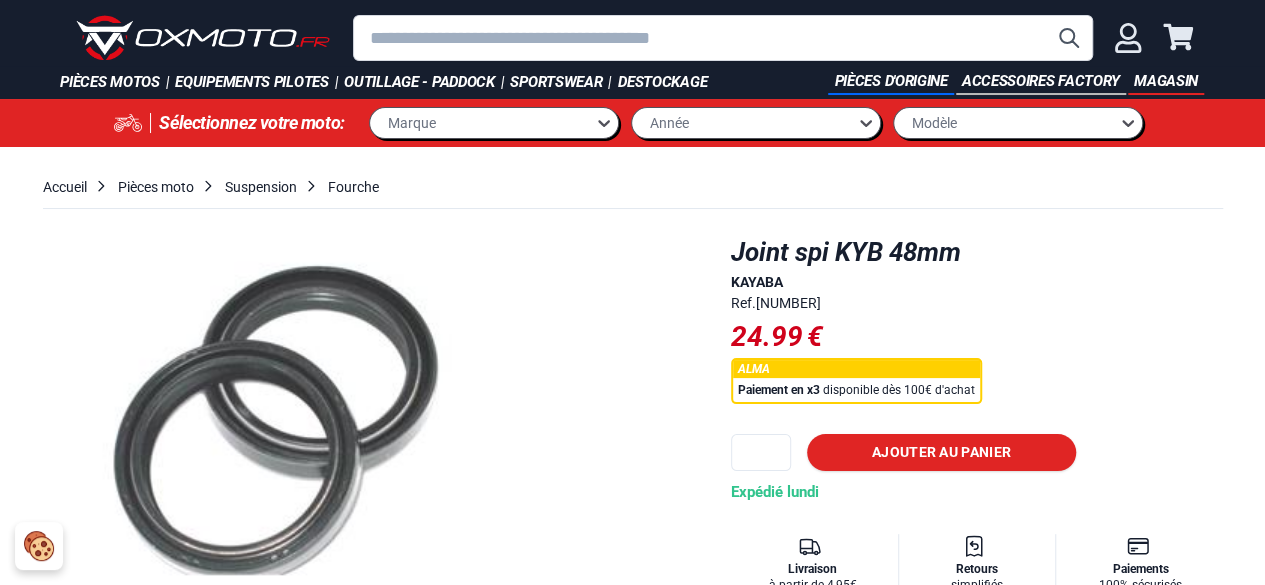 click at bounding box center [723, 38] 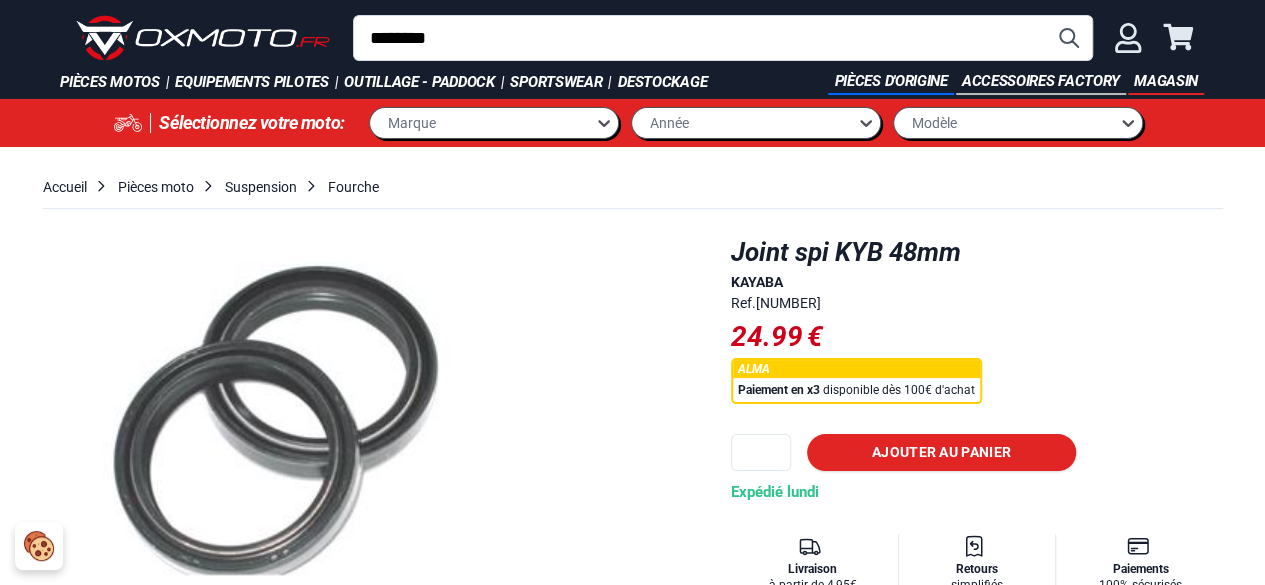 type on "********" 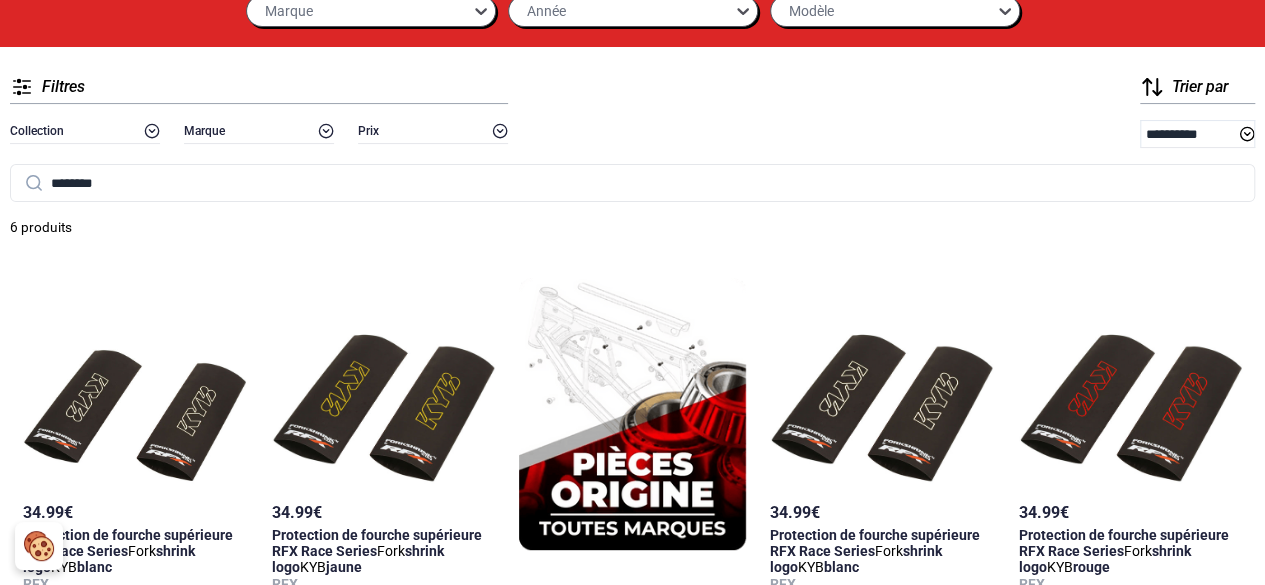 scroll, scrollTop: 0, scrollLeft: 0, axis: both 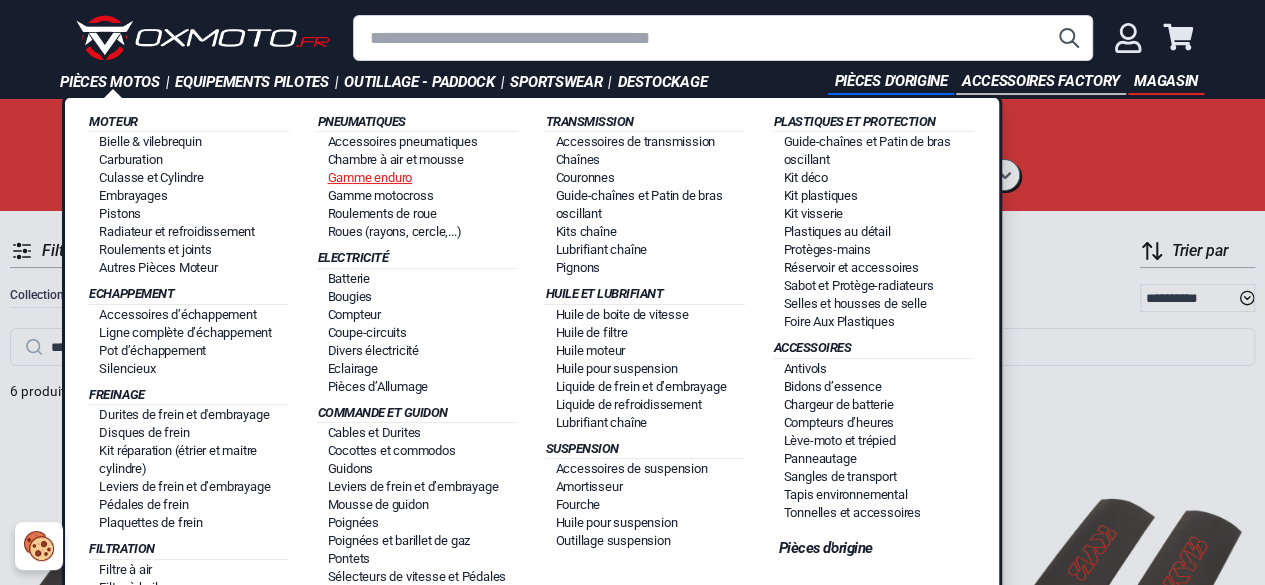 click on "Gamme enduro" at bounding box center [369, 177] 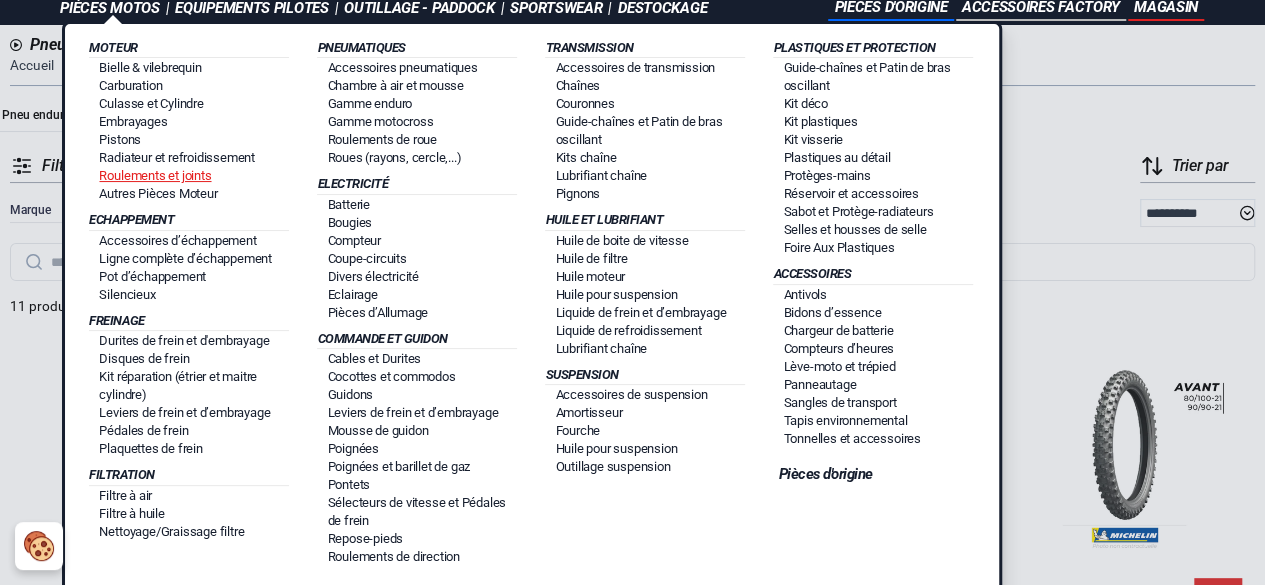scroll, scrollTop: 71, scrollLeft: 0, axis: vertical 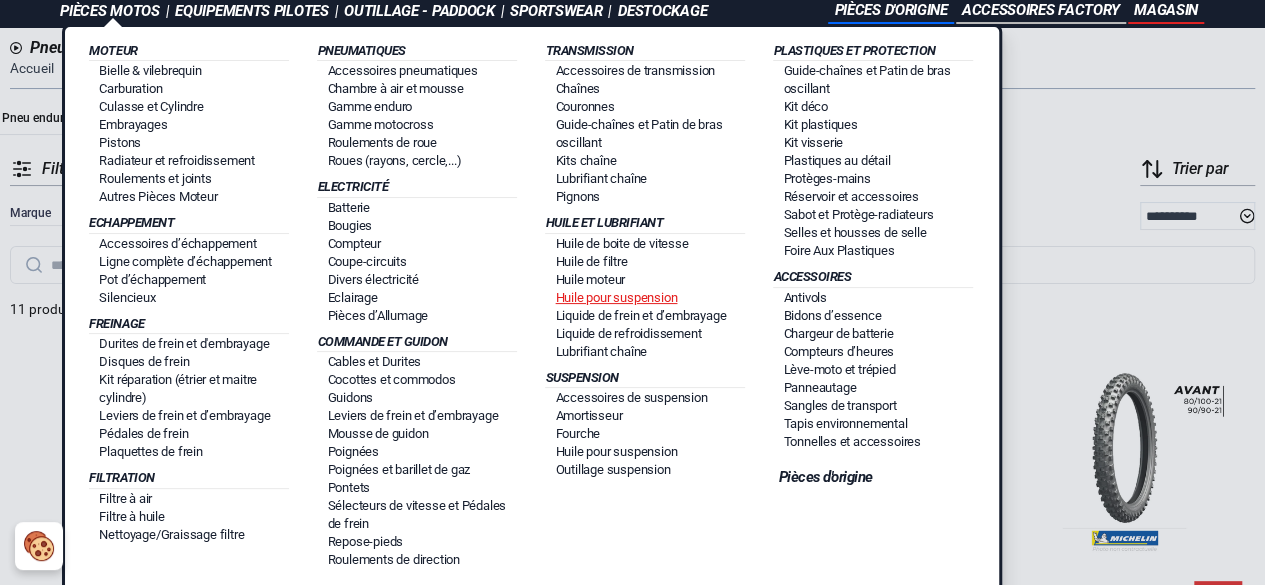 click on "Huile pour suspension" at bounding box center (616, 297) 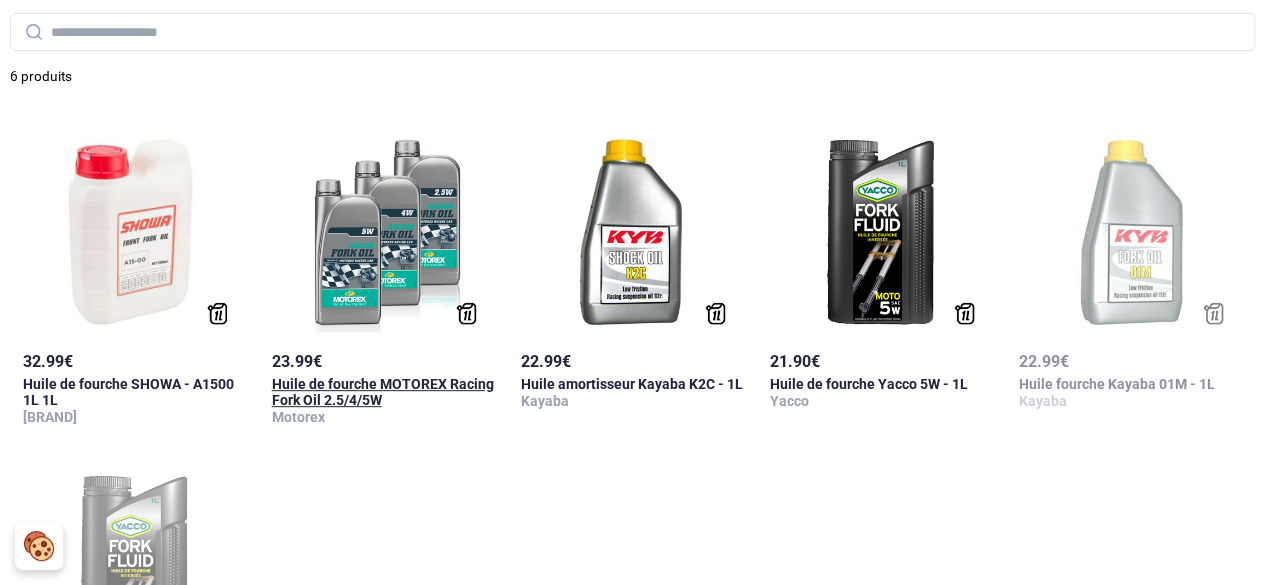 scroll, scrollTop: 275, scrollLeft: 0, axis: vertical 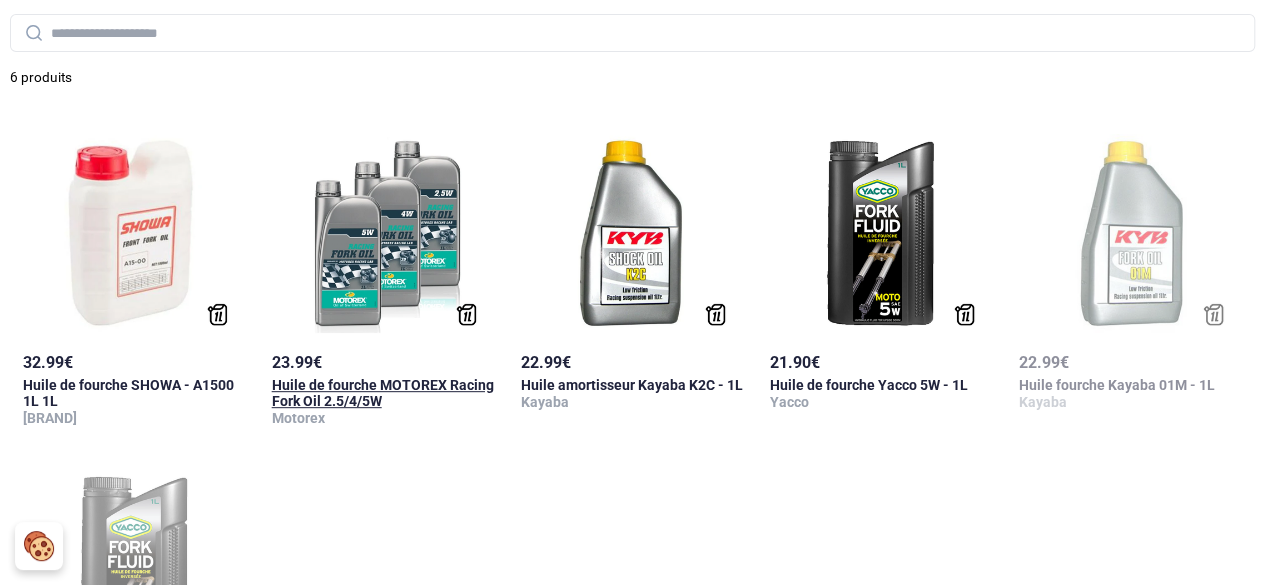 click at bounding box center [384, 233] 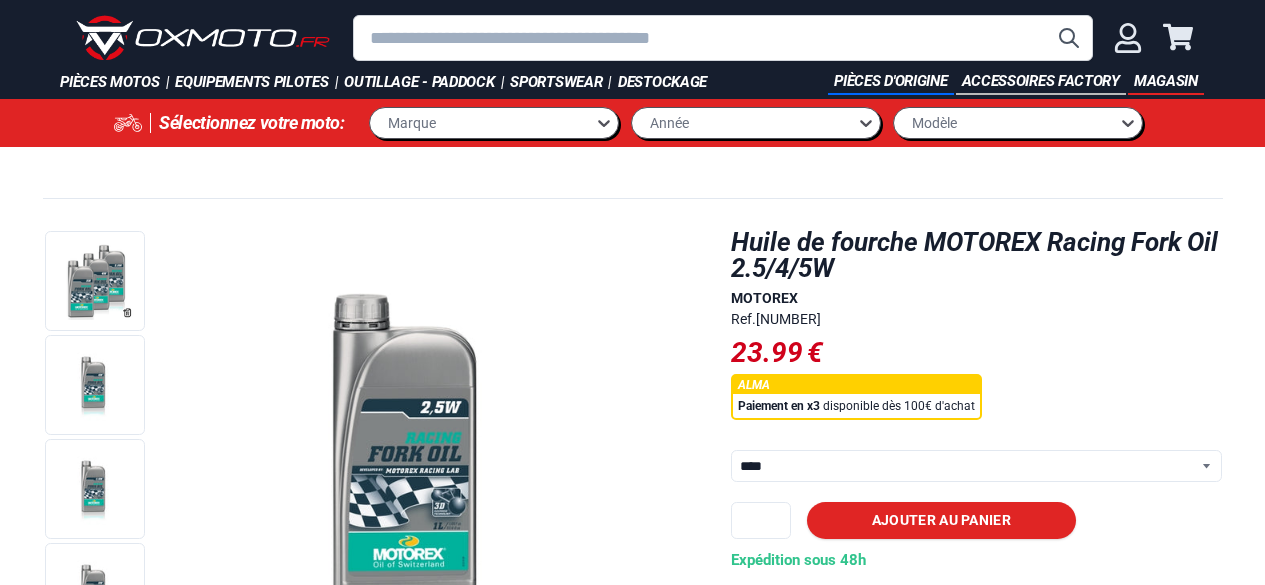 scroll, scrollTop: 0, scrollLeft: 0, axis: both 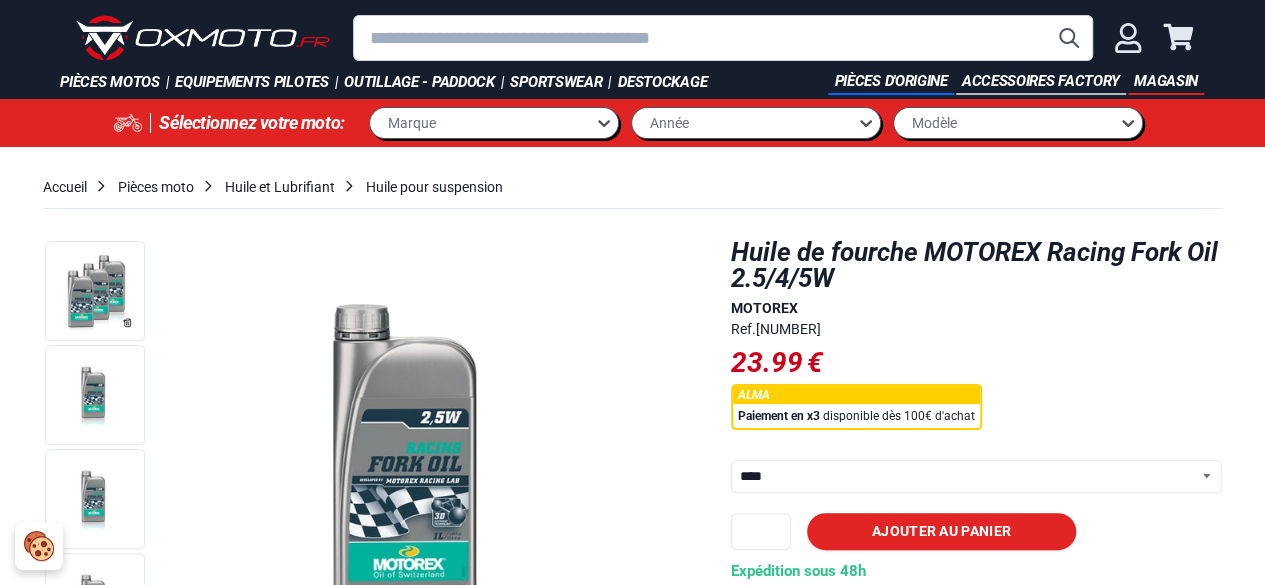 click on "****
**
**" at bounding box center (977, 476) 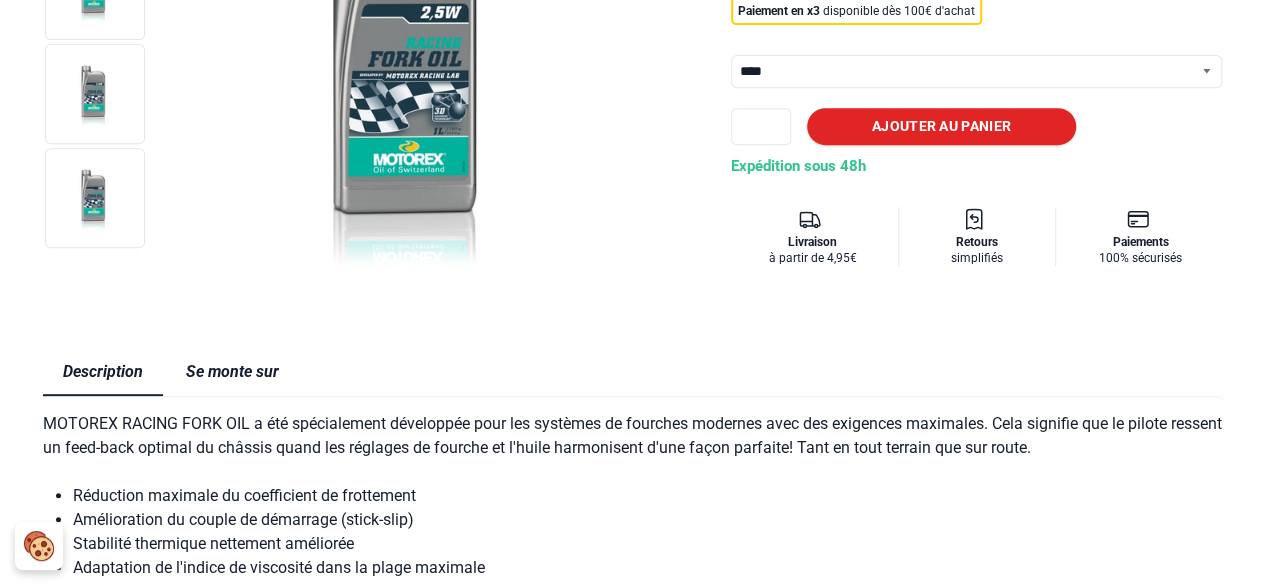 scroll, scrollTop: 406, scrollLeft: 0, axis: vertical 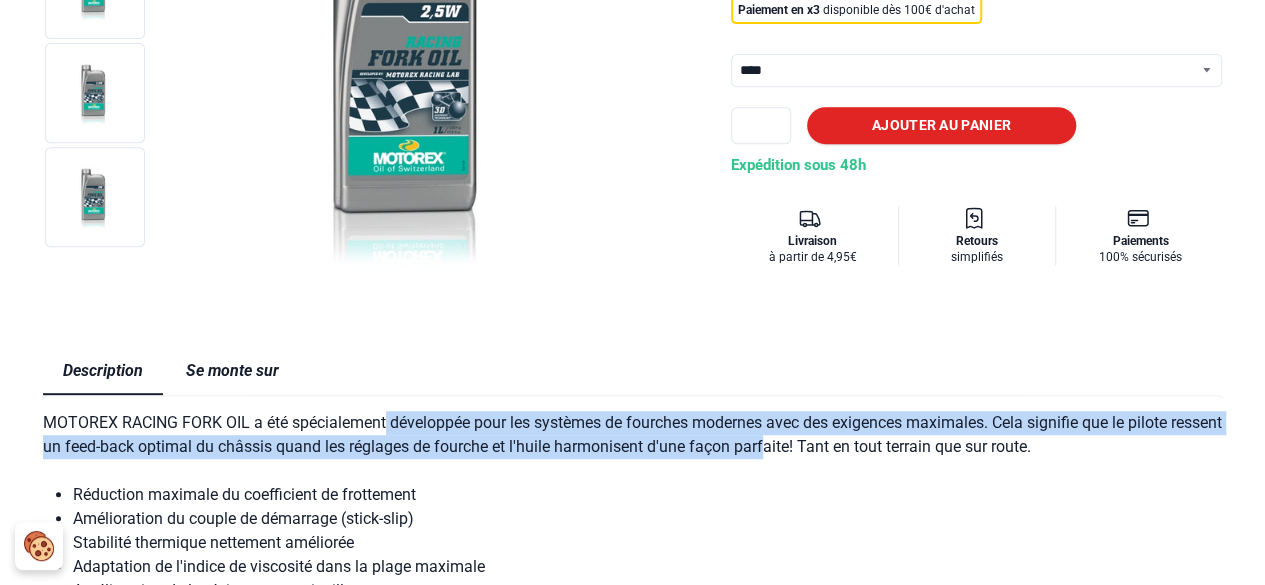 drag, startPoint x: 381, startPoint y: 417, endPoint x: 763, endPoint y: 445, distance: 383.0248 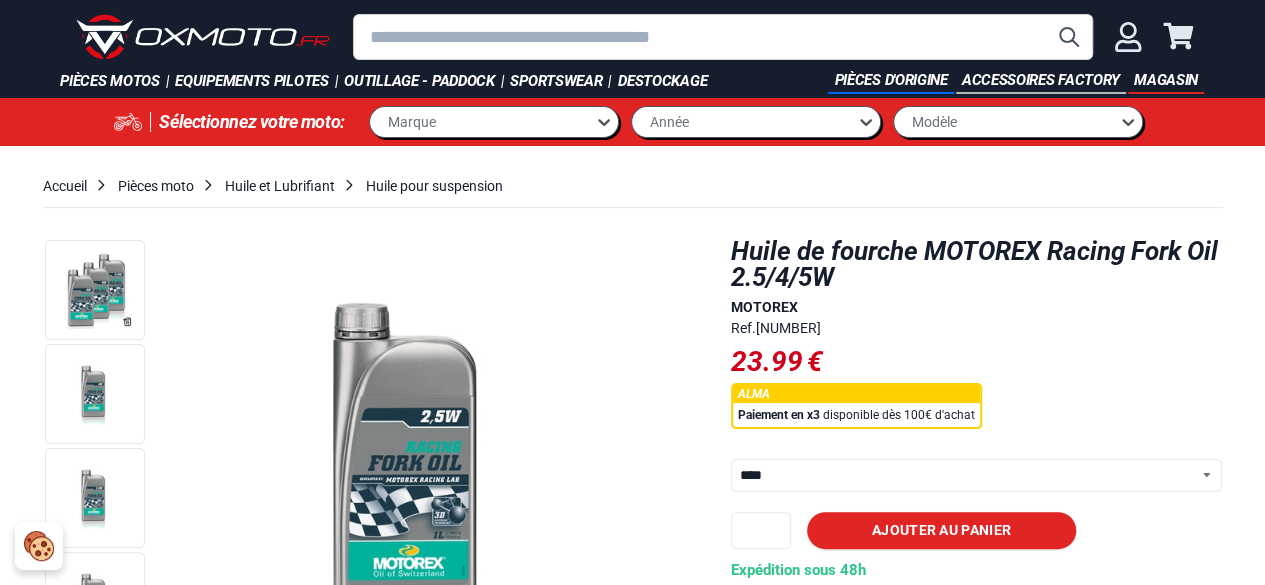 scroll, scrollTop: 0, scrollLeft: 0, axis: both 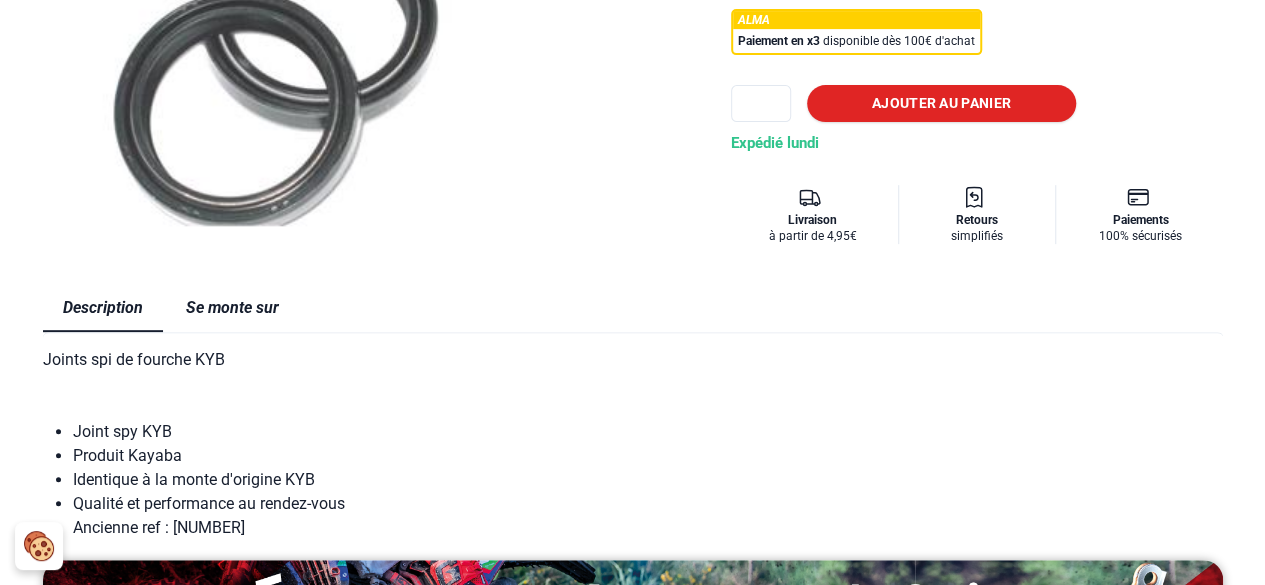 click on "Se monte sur" at bounding box center [232, 308] 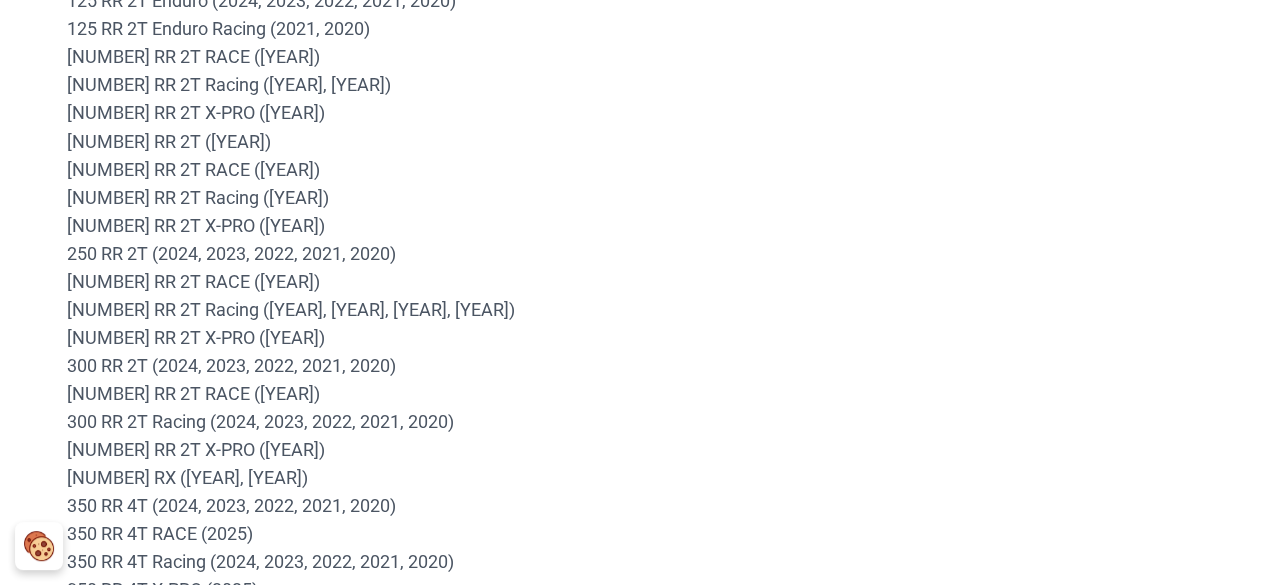 scroll, scrollTop: 1744, scrollLeft: 0, axis: vertical 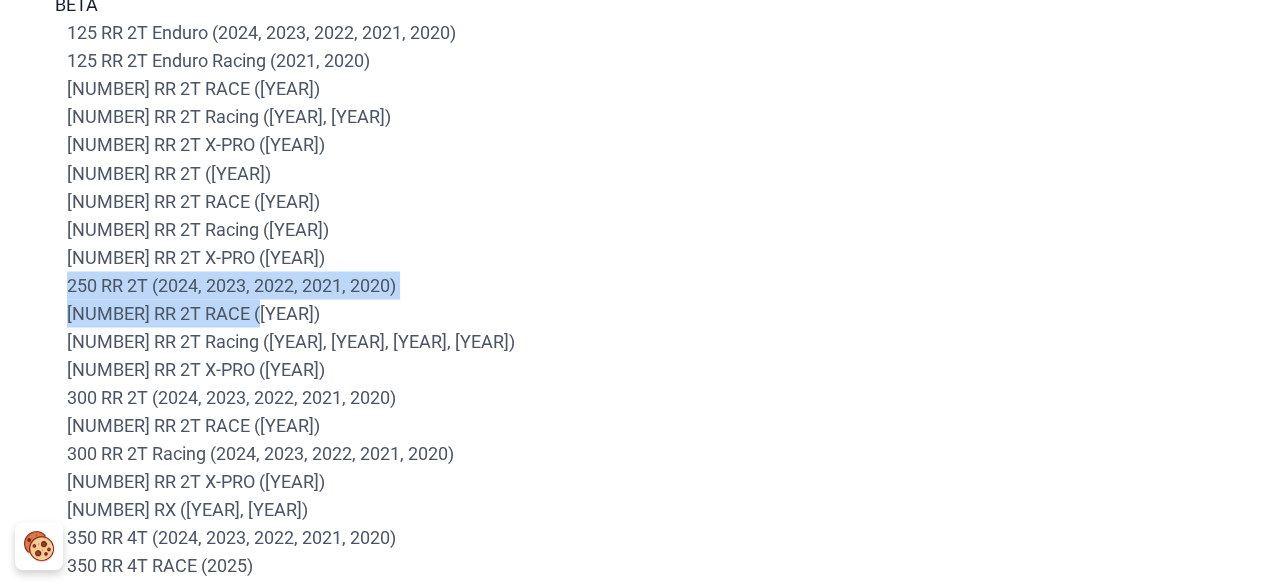 drag, startPoint x: 70, startPoint y: 145, endPoint x: 331, endPoint y: 169, distance: 262.10114 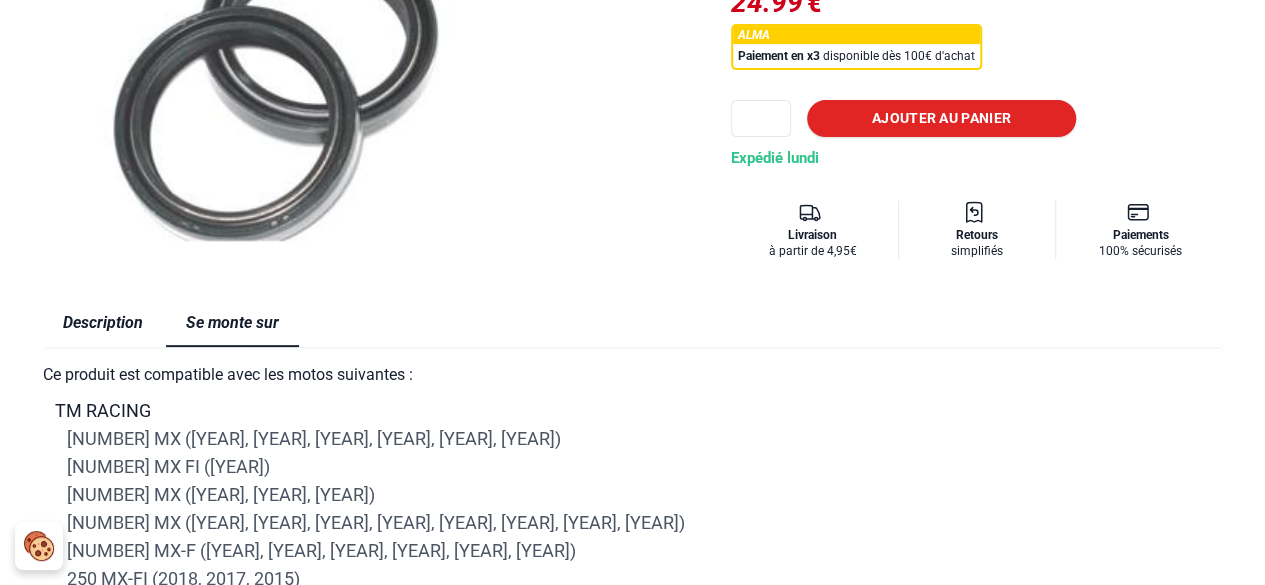 scroll, scrollTop: 0, scrollLeft: 0, axis: both 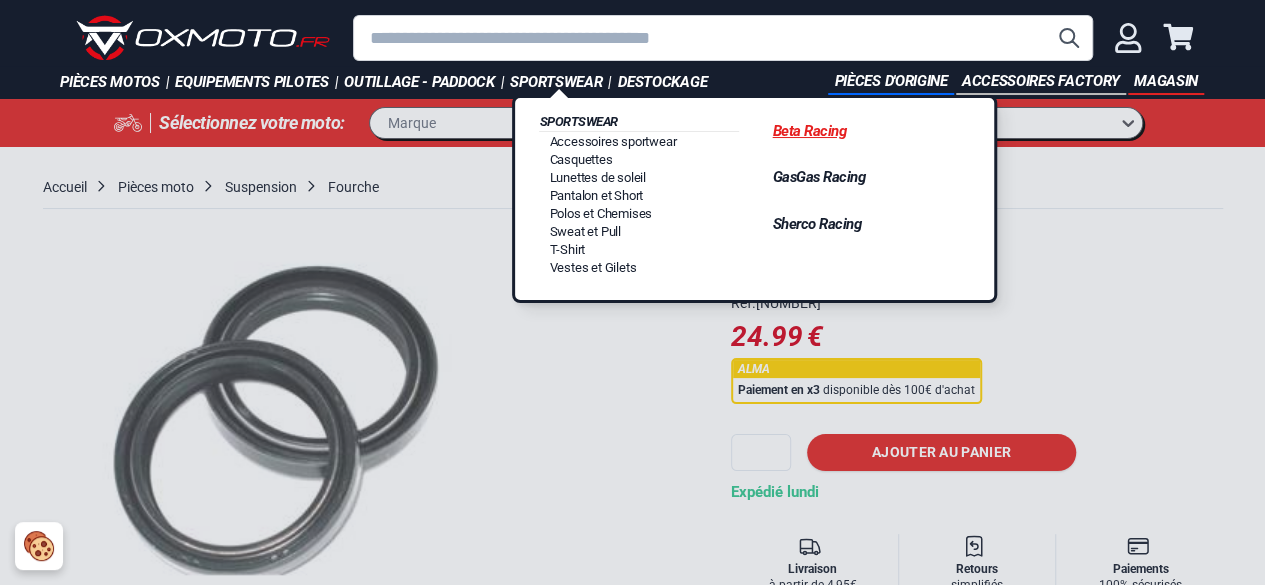 click on "Beta Racing" at bounding box center (867, 131) 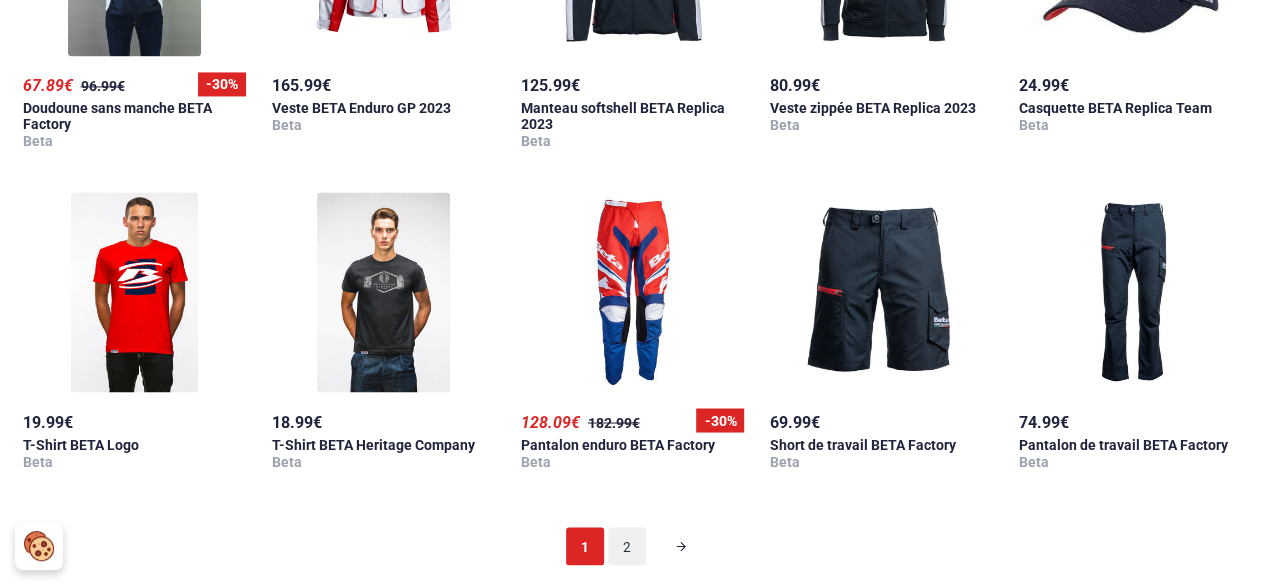 scroll, scrollTop: 1544, scrollLeft: 0, axis: vertical 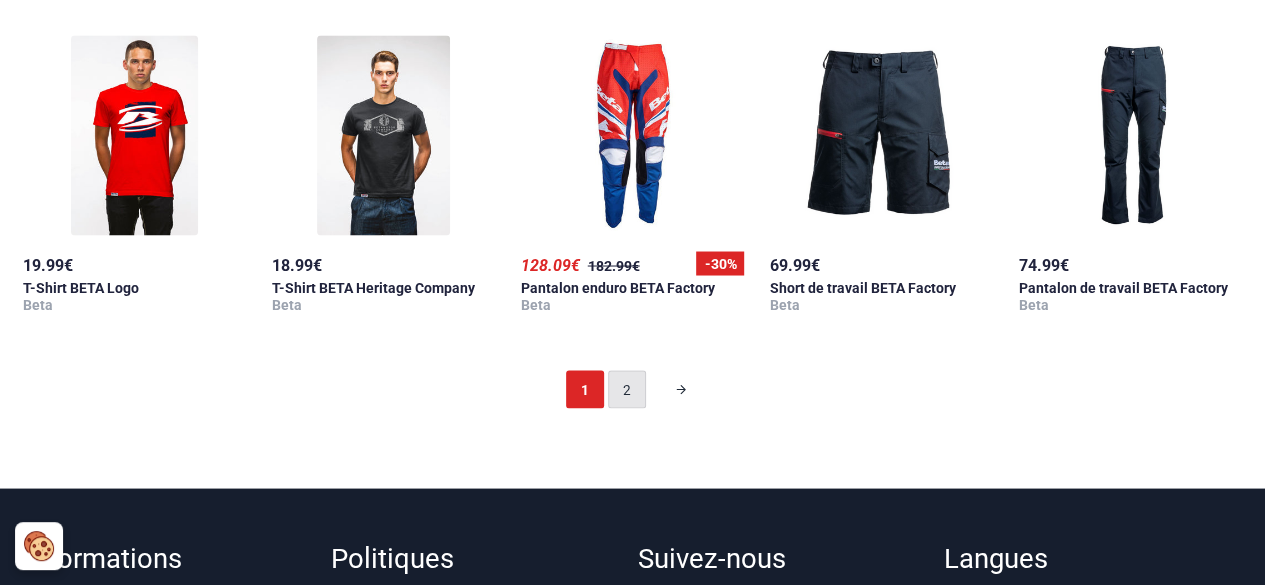 click on "2" at bounding box center (627, 389) 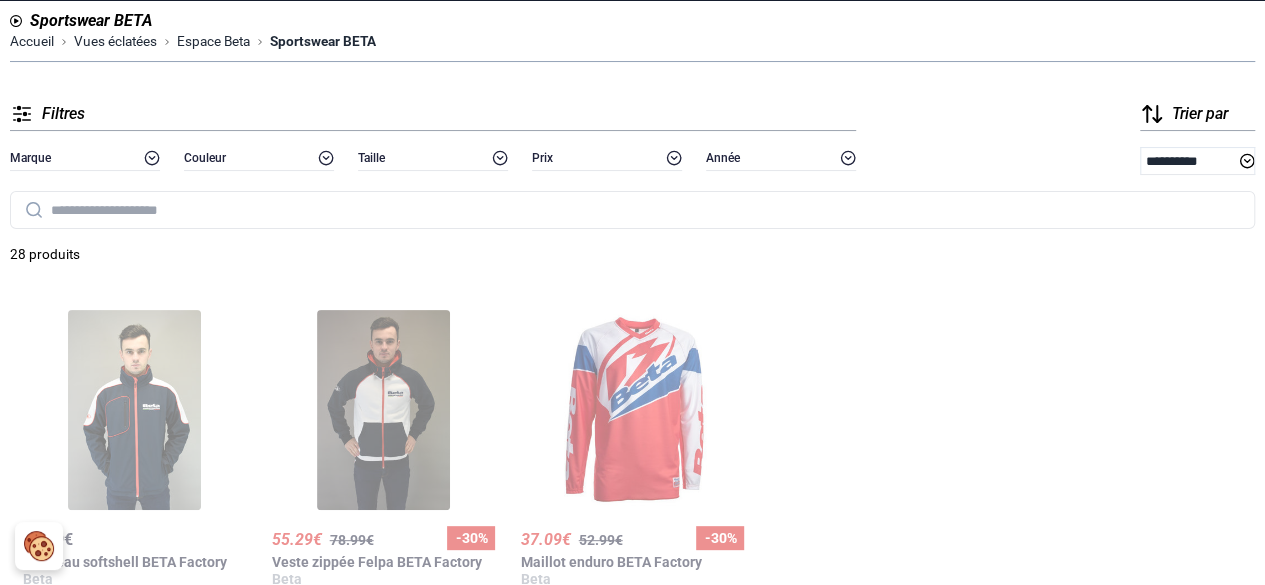 scroll, scrollTop: 0, scrollLeft: 0, axis: both 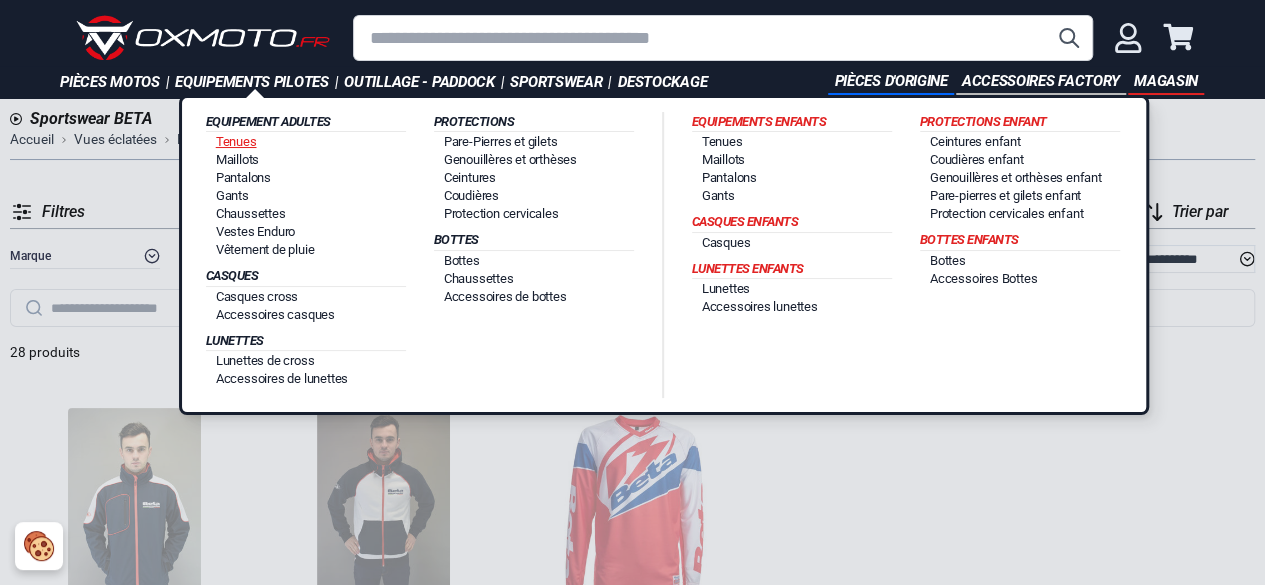 click on "Tenues" at bounding box center [236, 141] 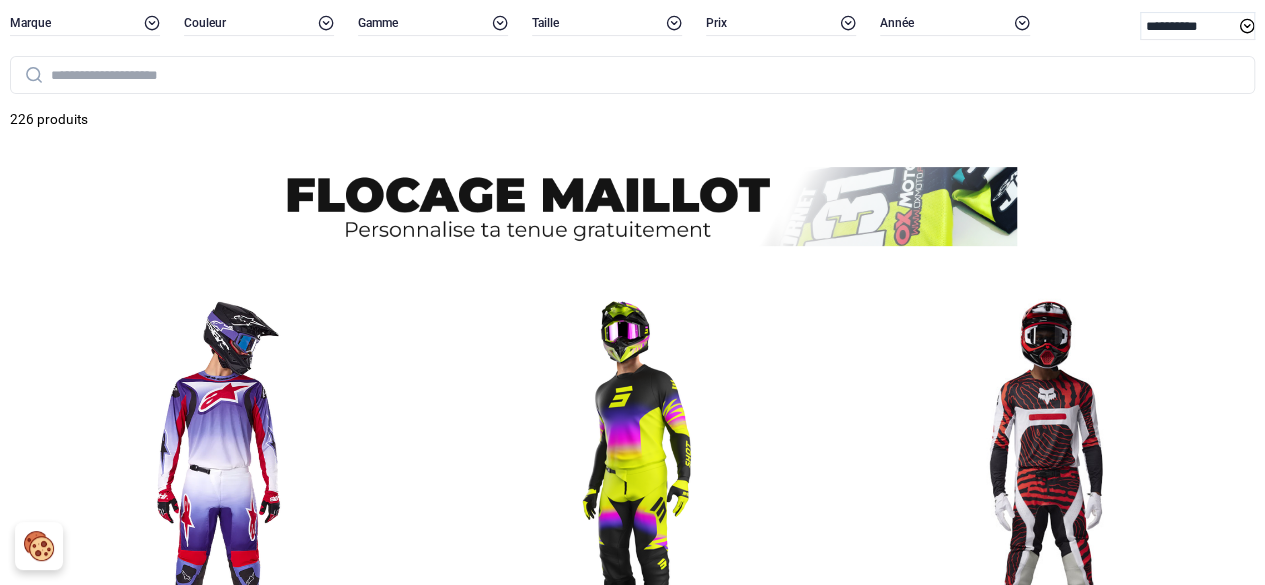 scroll, scrollTop: 0, scrollLeft: 0, axis: both 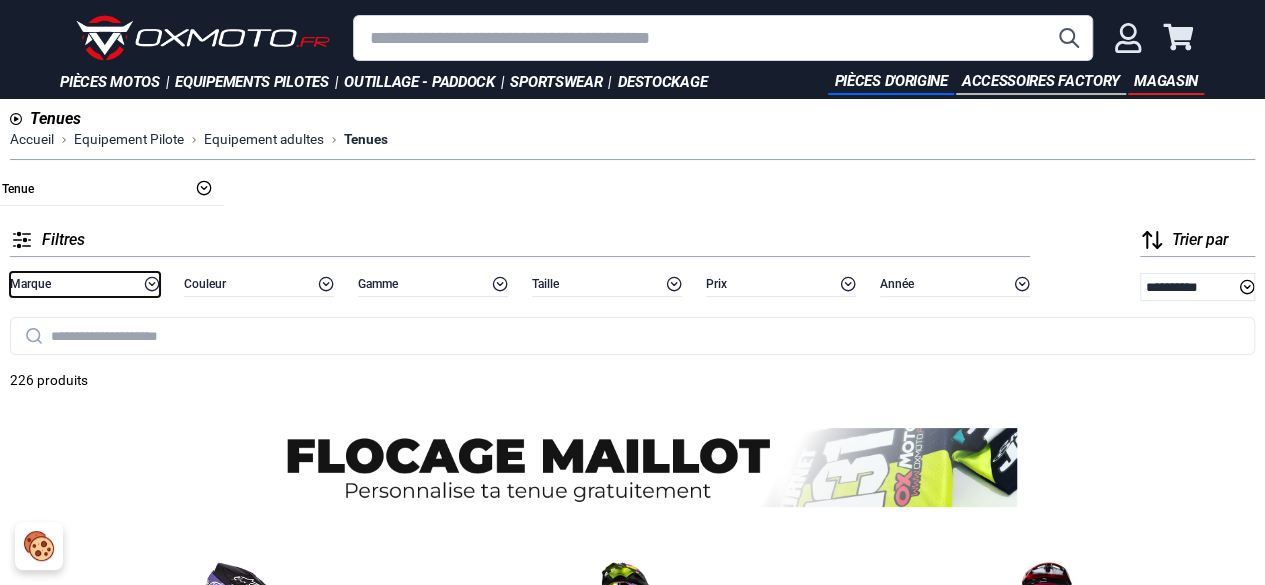 click on "Marque" at bounding box center [85, 284] 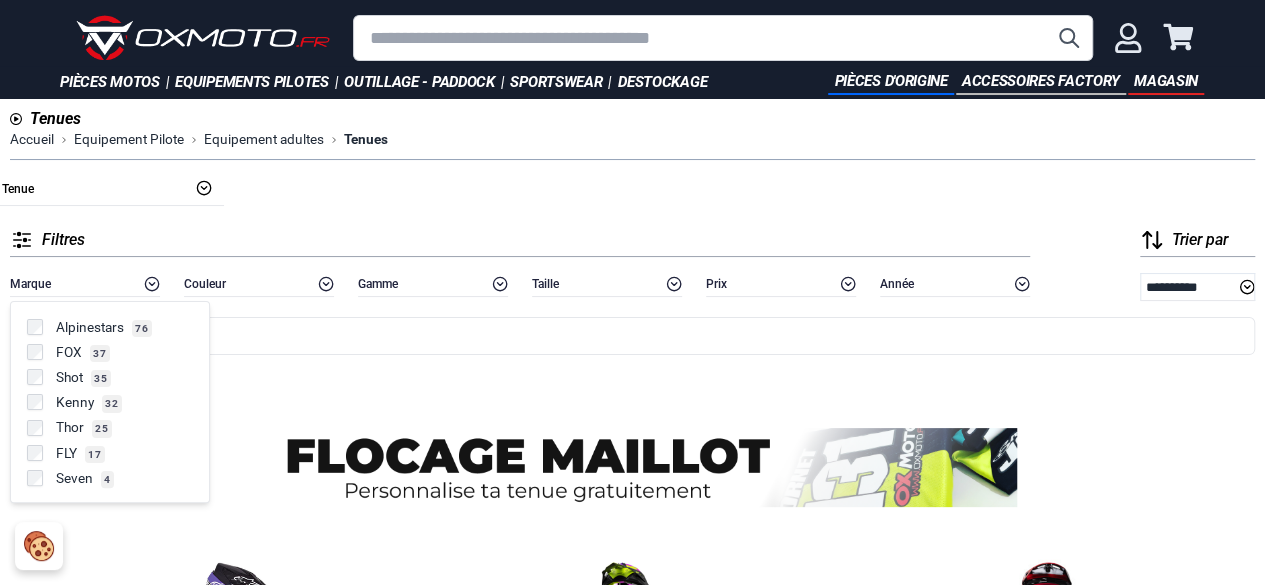 click on "FOX" at bounding box center [69, 352] 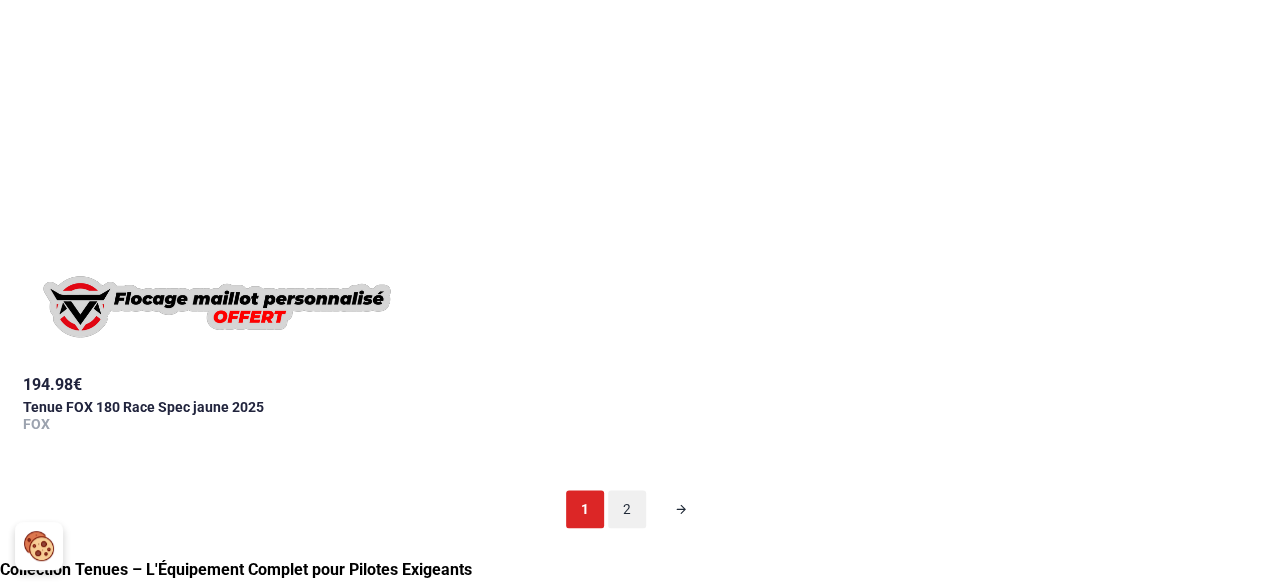 scroll, scrollTop: 4780, scrollLeft: 0, axis: vertical 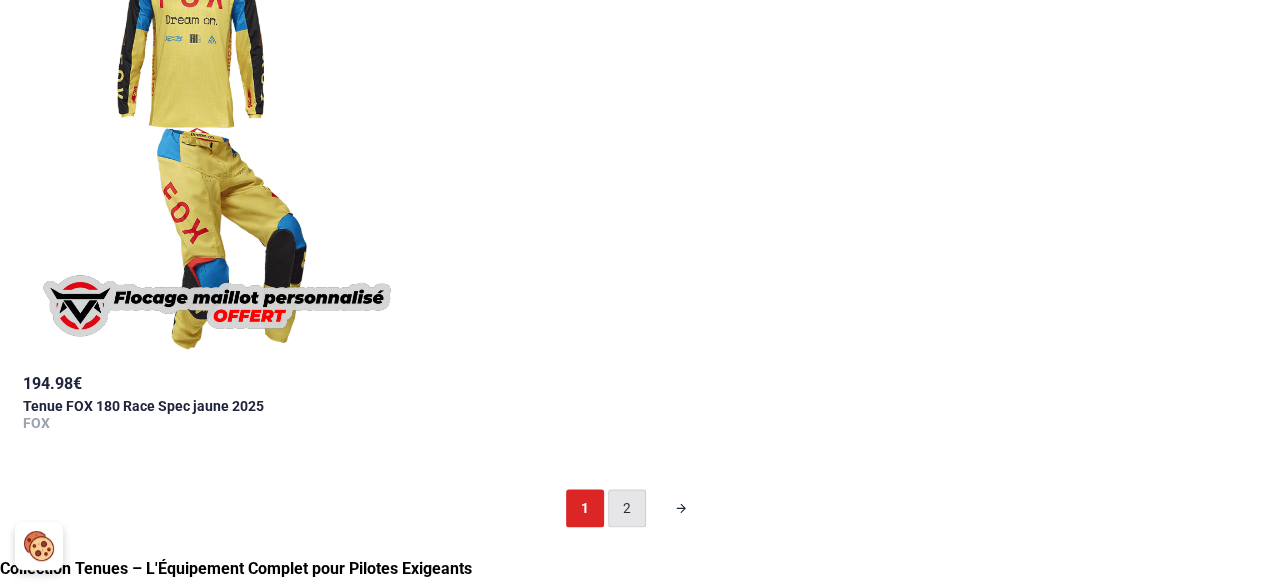 click on "2" at bounding box center (627, 508) 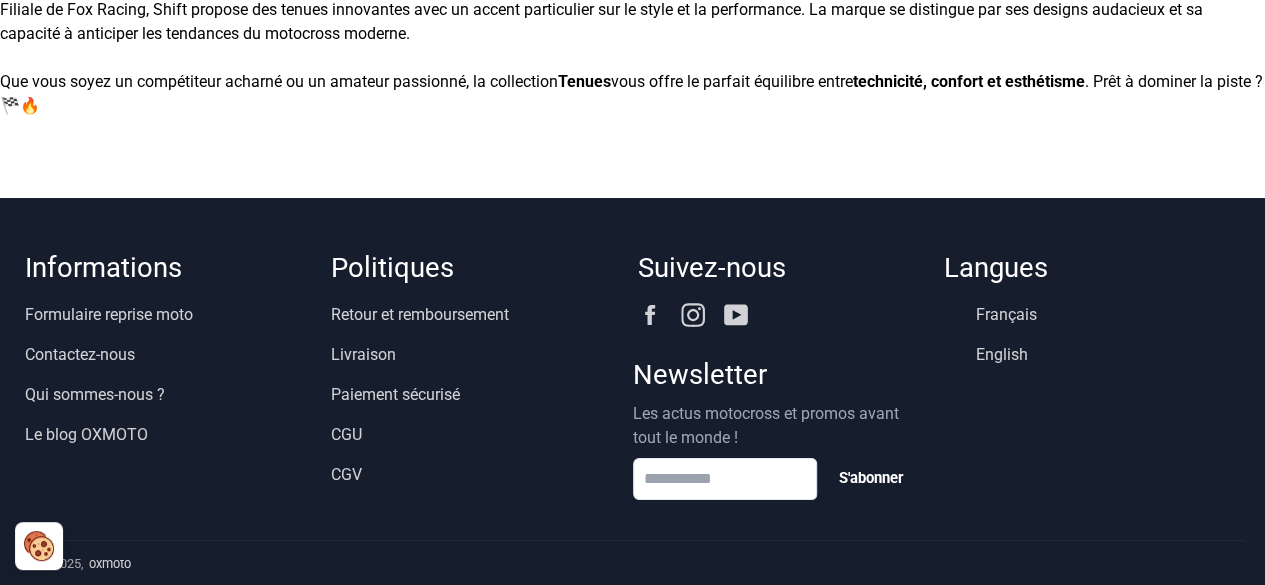 scroll, scrollTop: 98, scrollLeft: 0, axis: vertical 